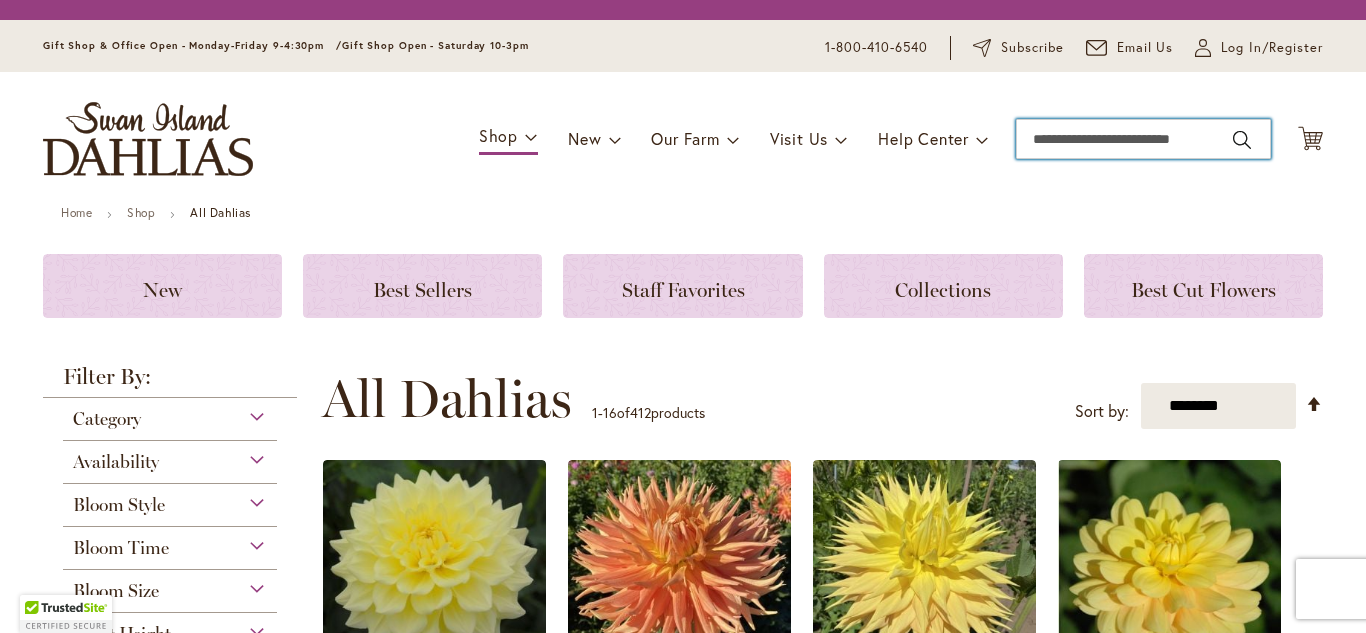 click on "Search" at bounding box center (1143, 139) 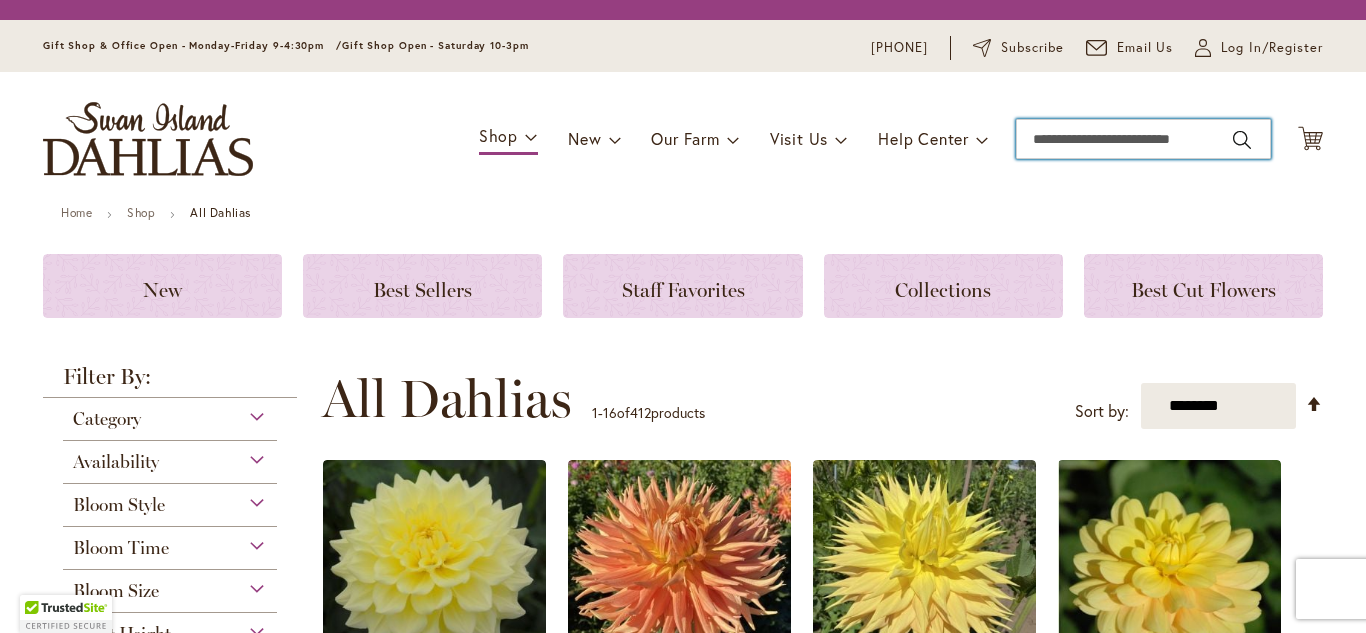 scroll, scrollTop: 0, scrollLeft: 0, axis: both 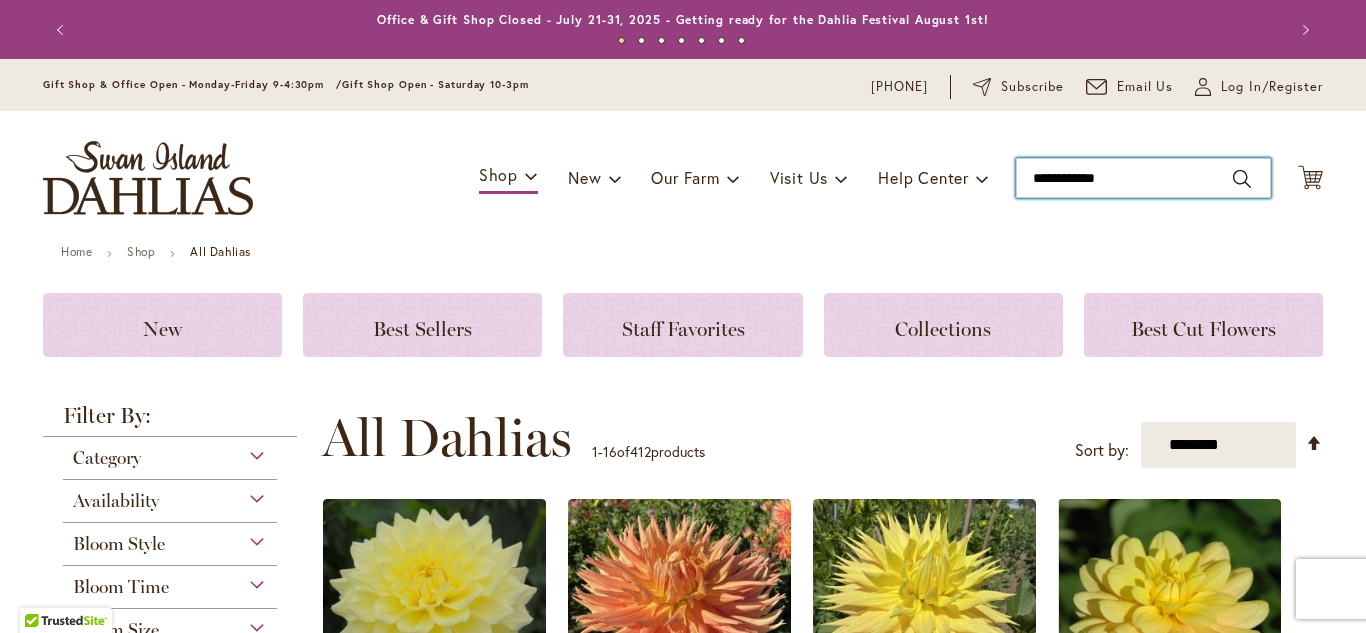 type on "**********" 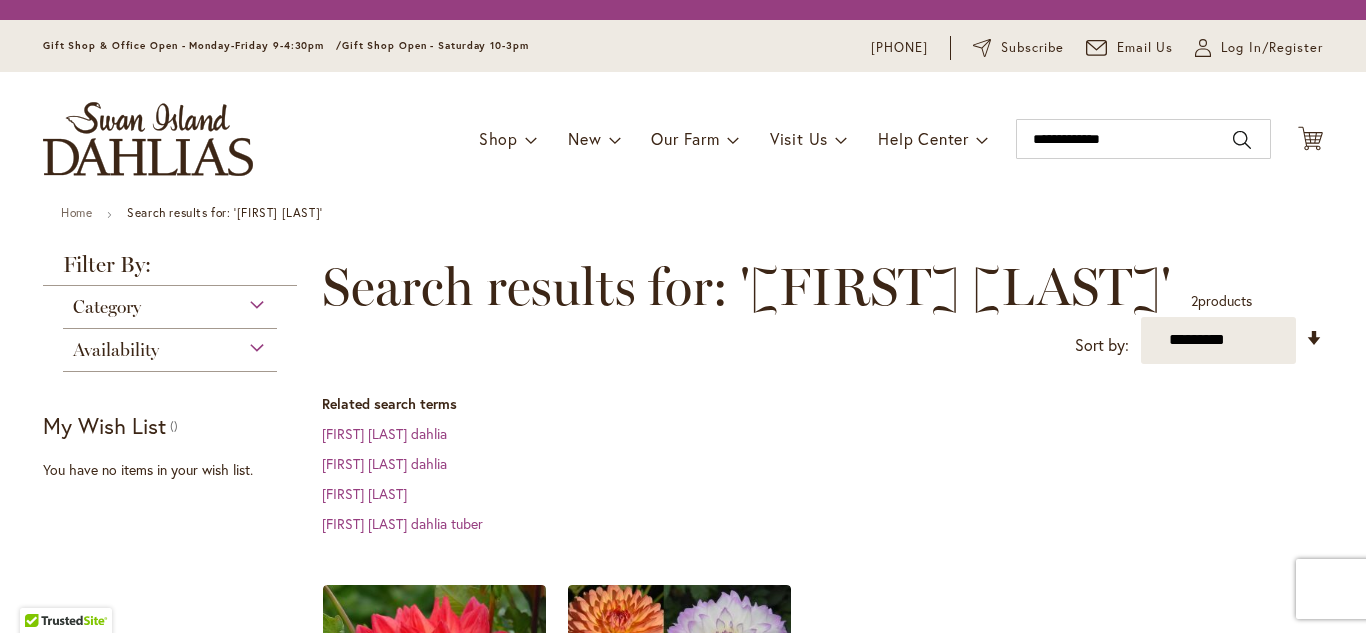 scroll, scrollTop: 0, scrollLeft: 0, axis: both 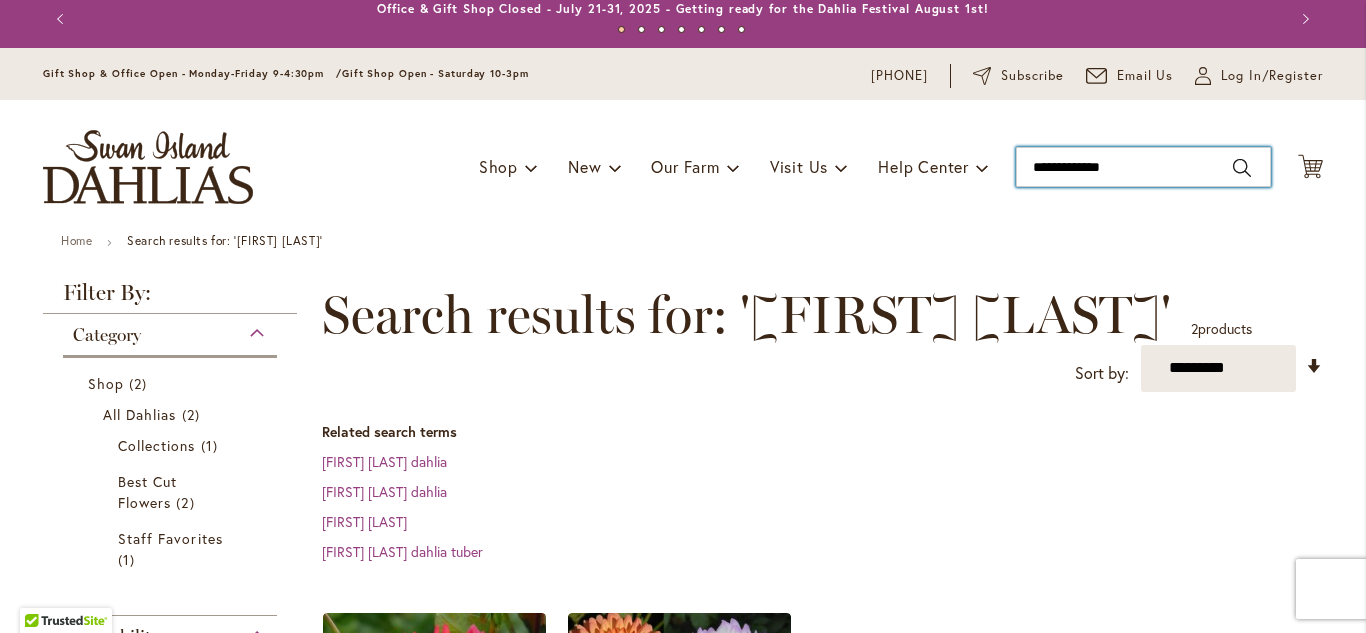 click on "**********" at bounding box center (1143, 167) 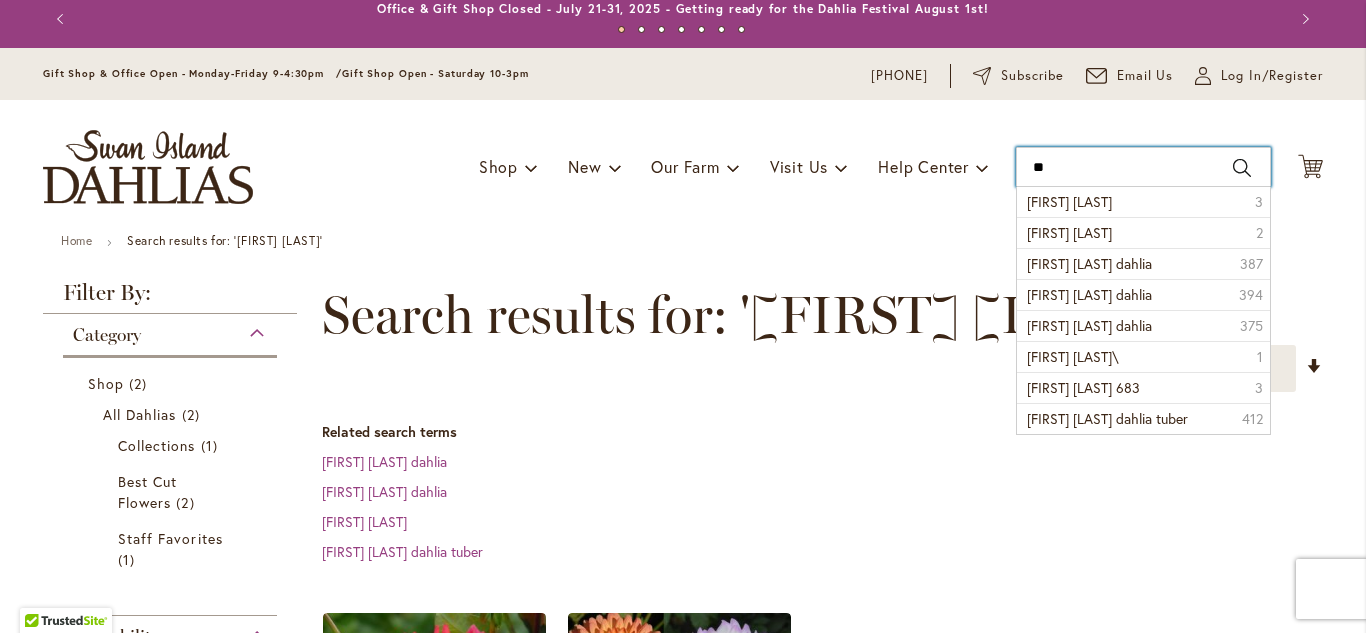 type on "*" 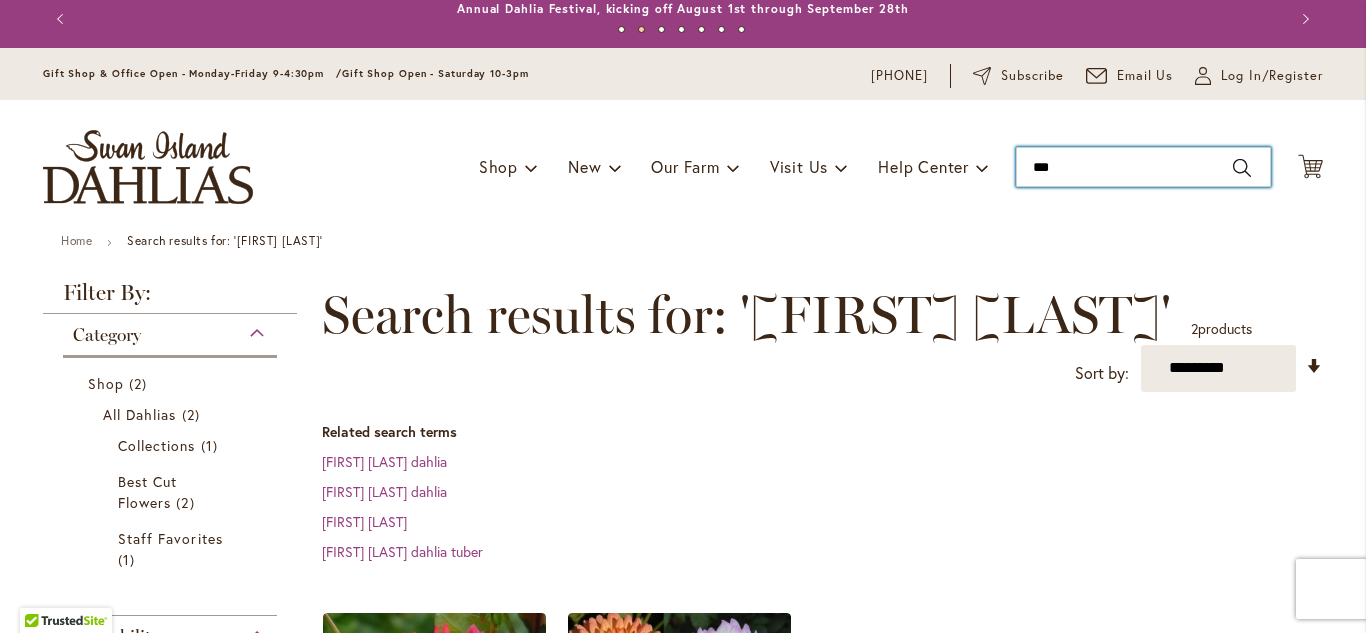 type on "****" 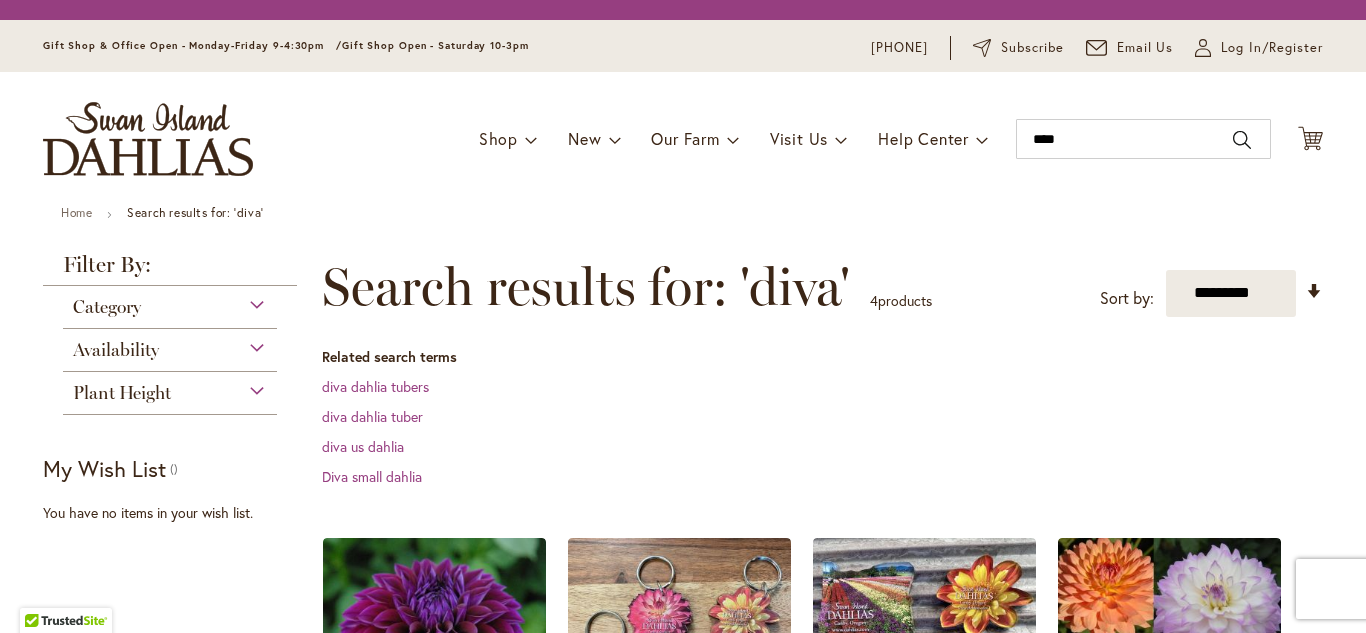 scroll, scrollTop: 0, scrollLeft: 0, axis: both 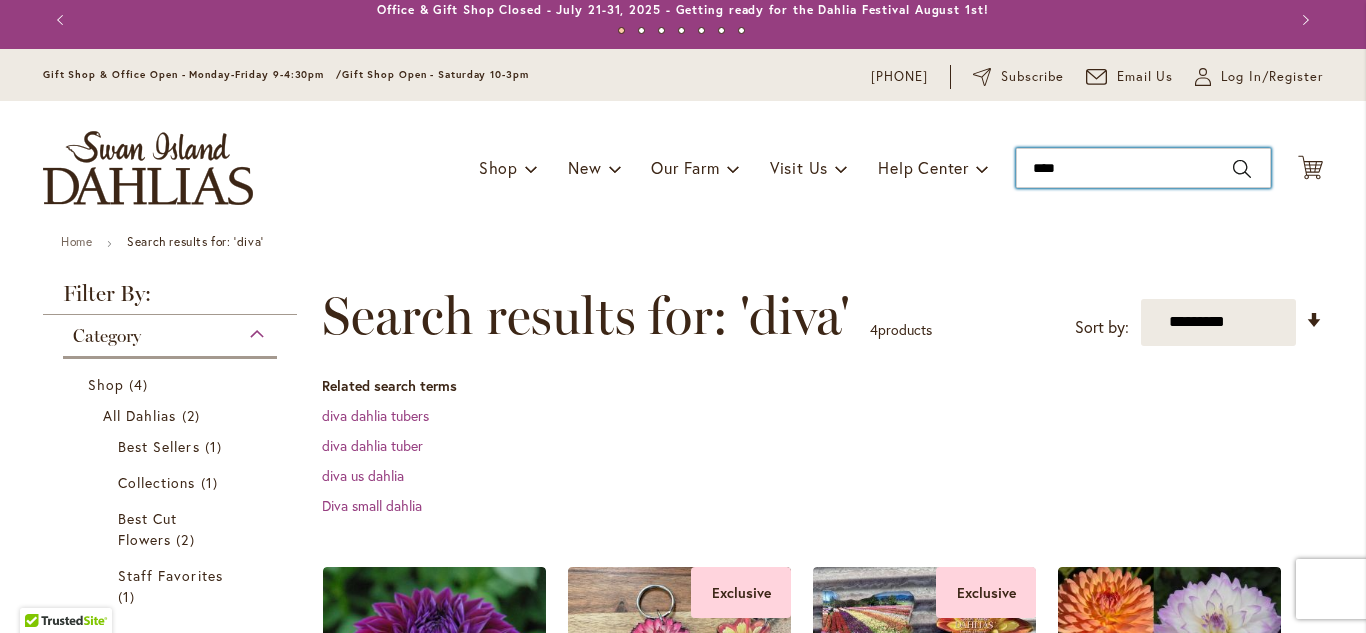 click on "****" at bounding box center [1143, 168] 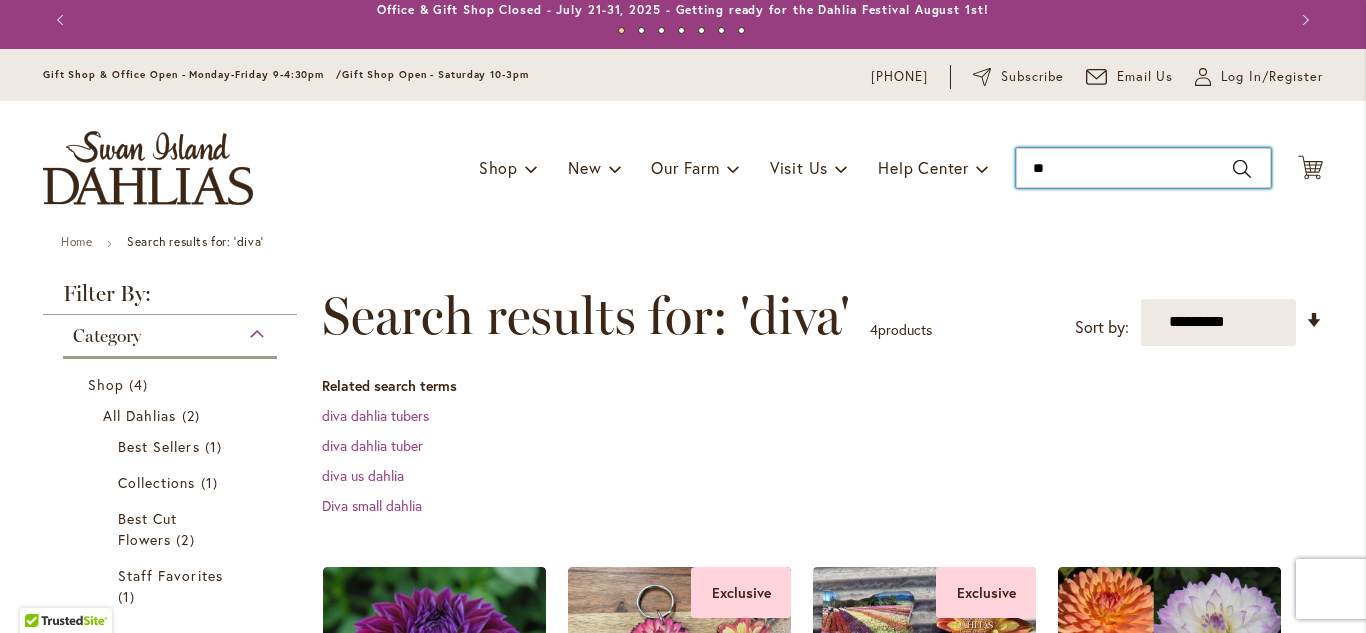 type on "*" 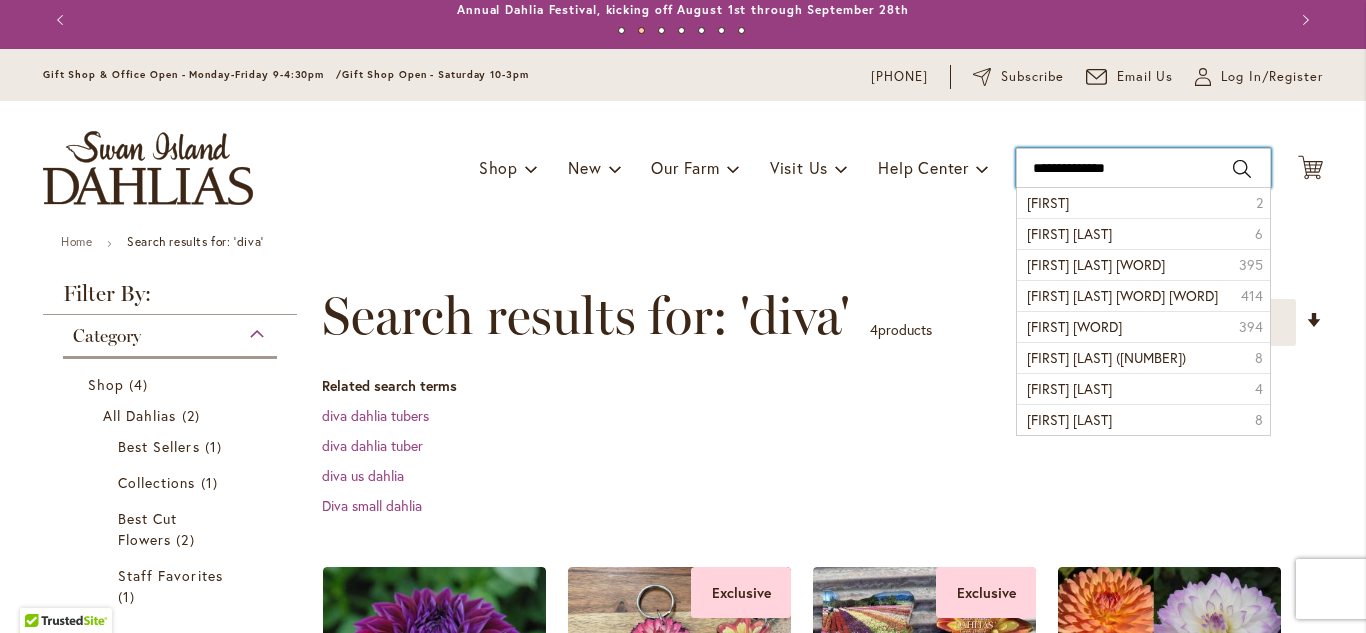 type on "**********" 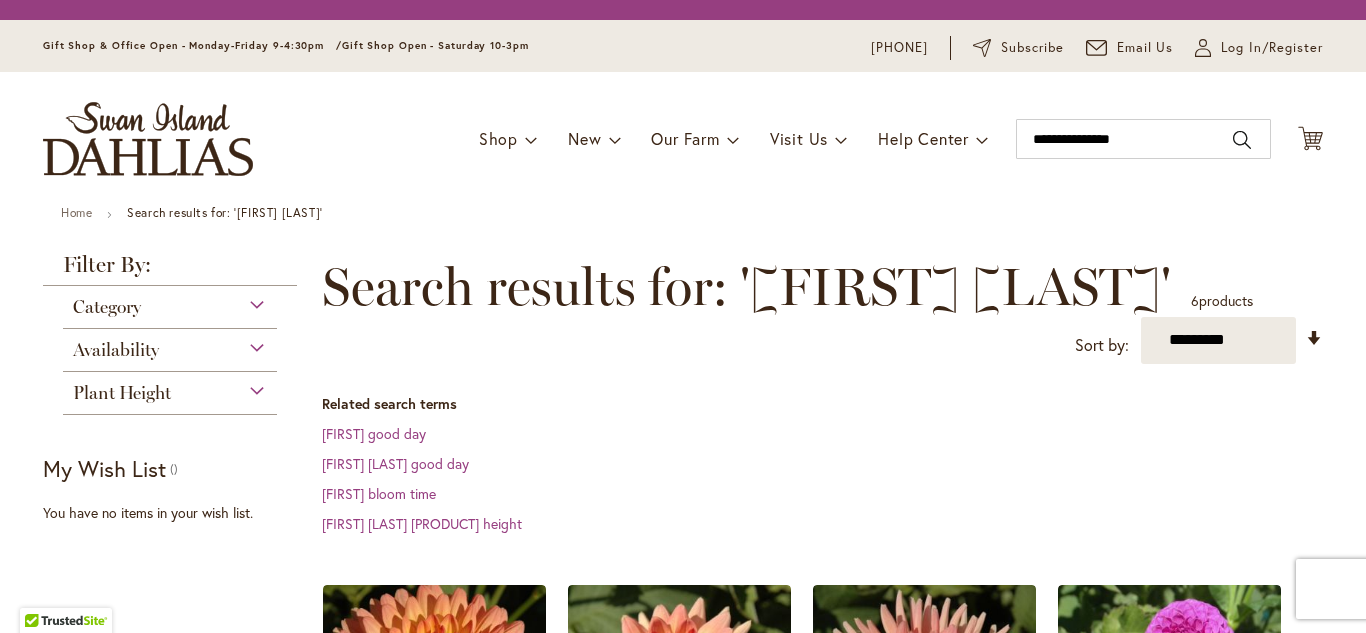 scroll, scrollTop: 0, scrollLeft: 0, axis: both 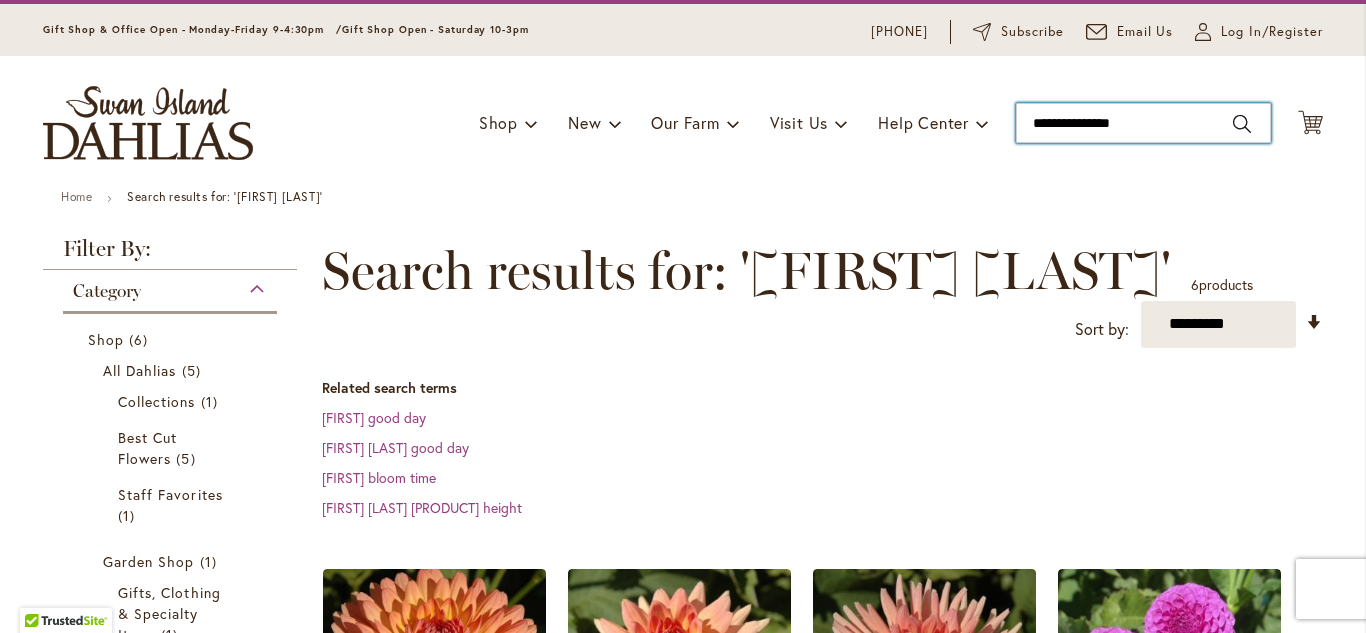 click on "**********" at bounding box center [1143, 123] 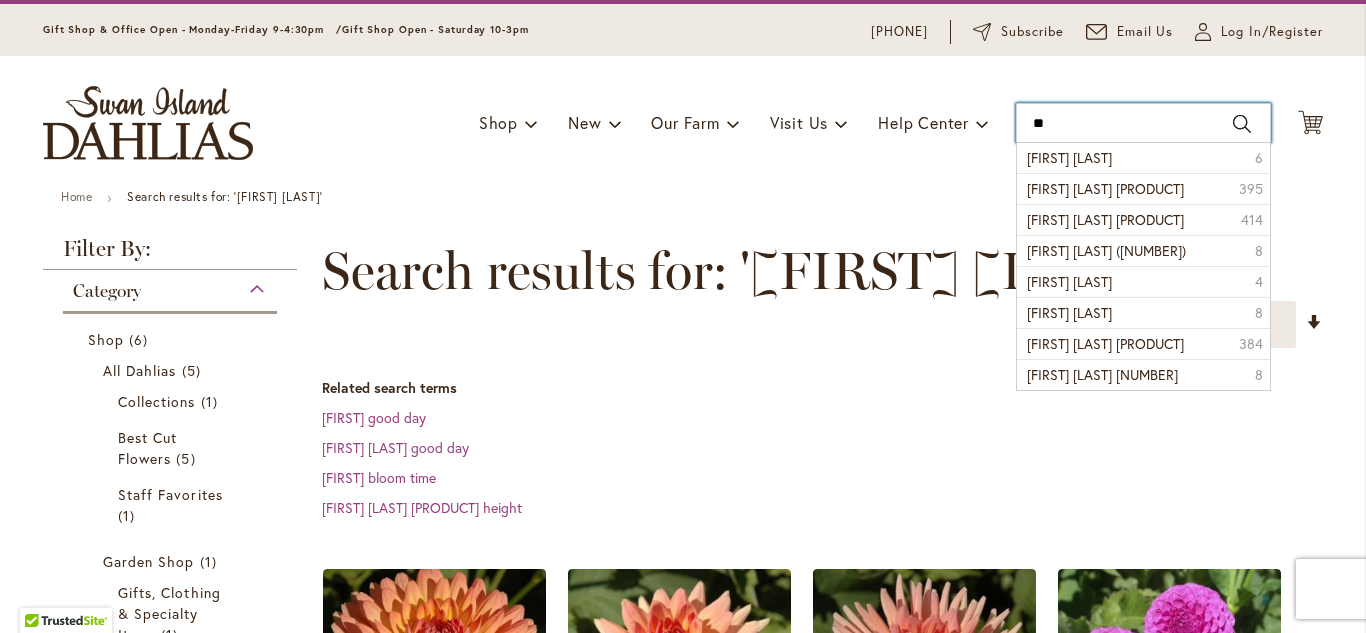 type on "*" 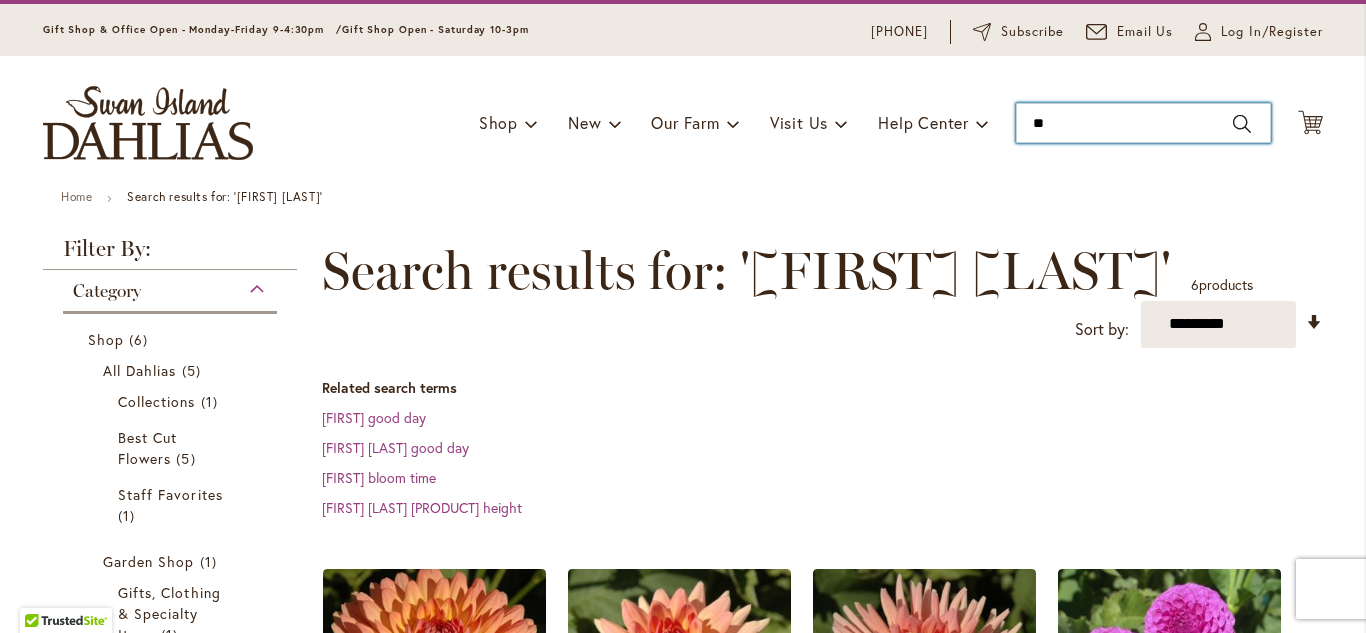 type on "*" 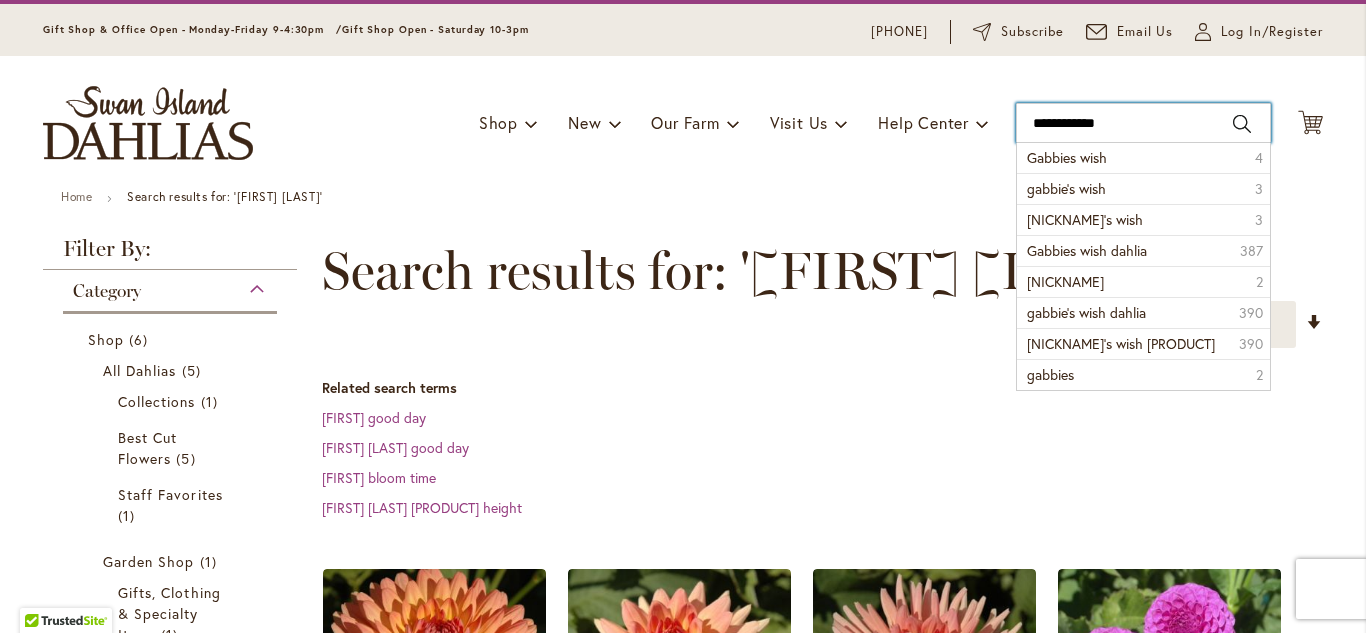 type on "**********" 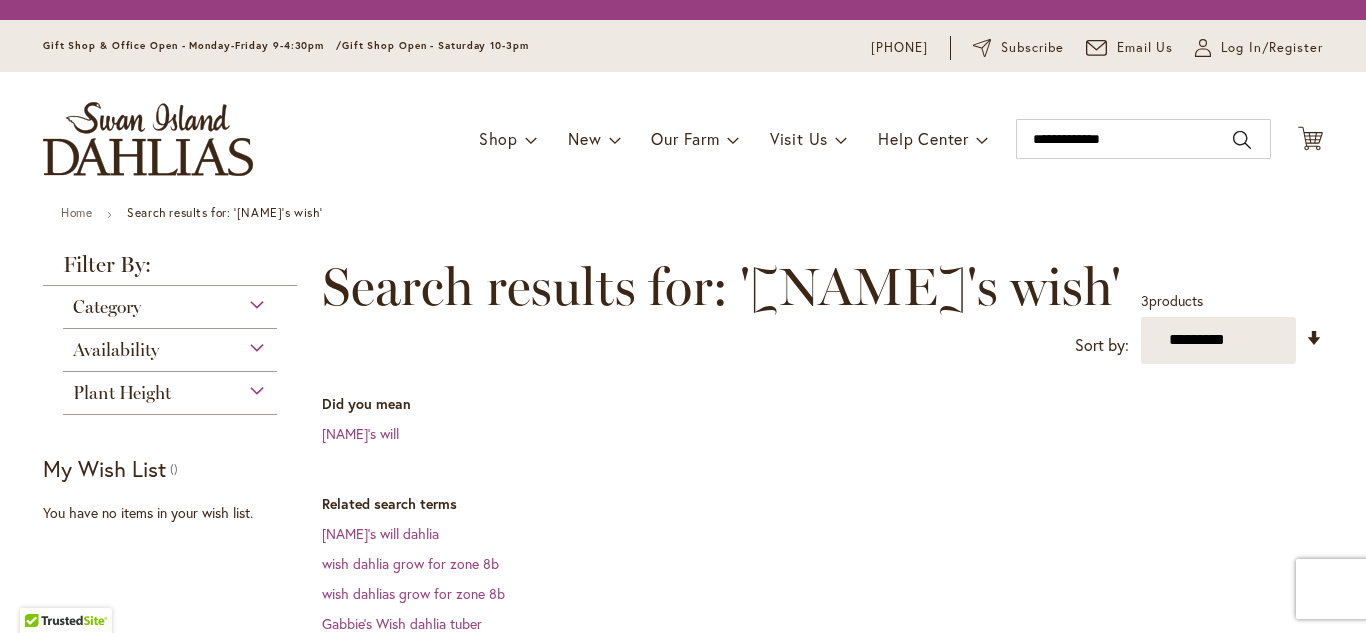 scroll, scrollTop: 0, scrollLeft: 0, axis: both 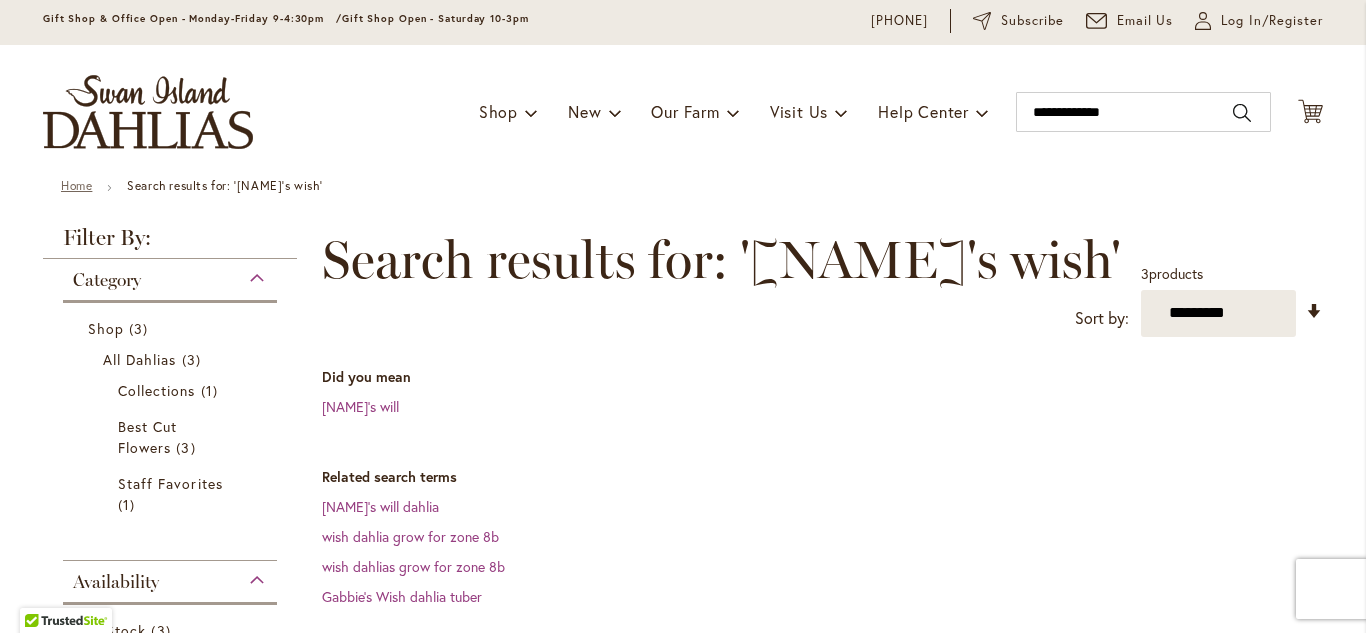 click on "Home" at bounding box center [76, 185] 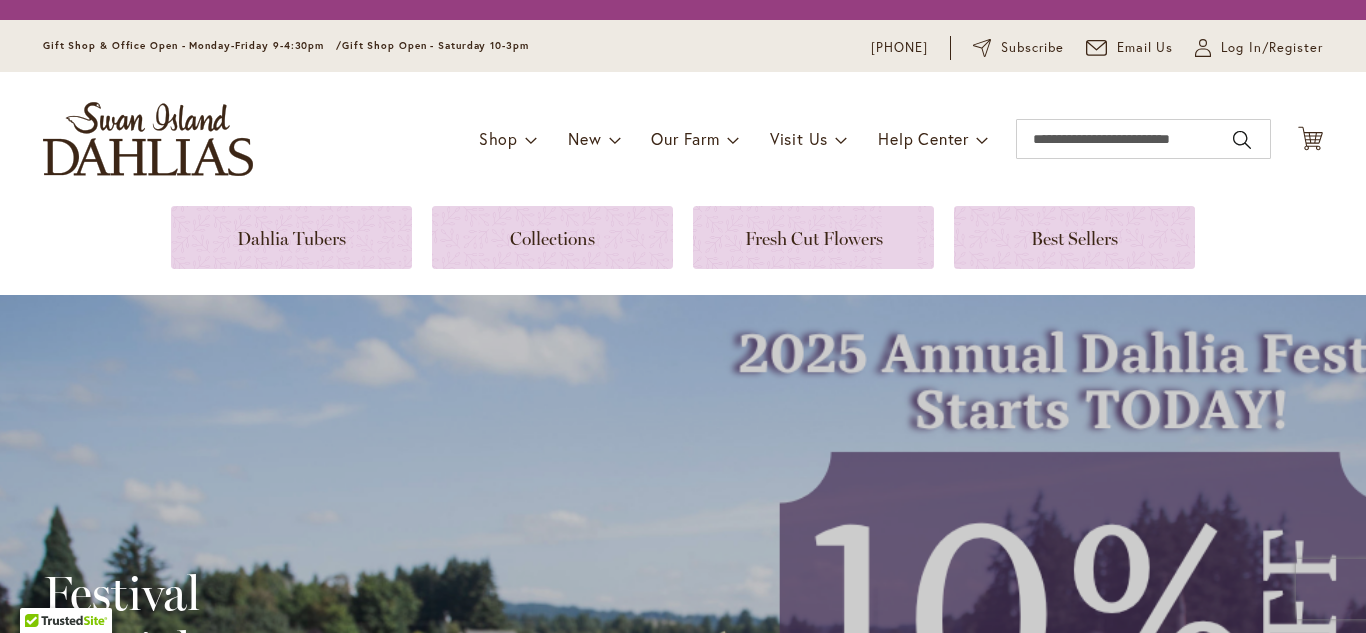 scroll, scrollTop: 0, scrollLeft: 0, axis: both 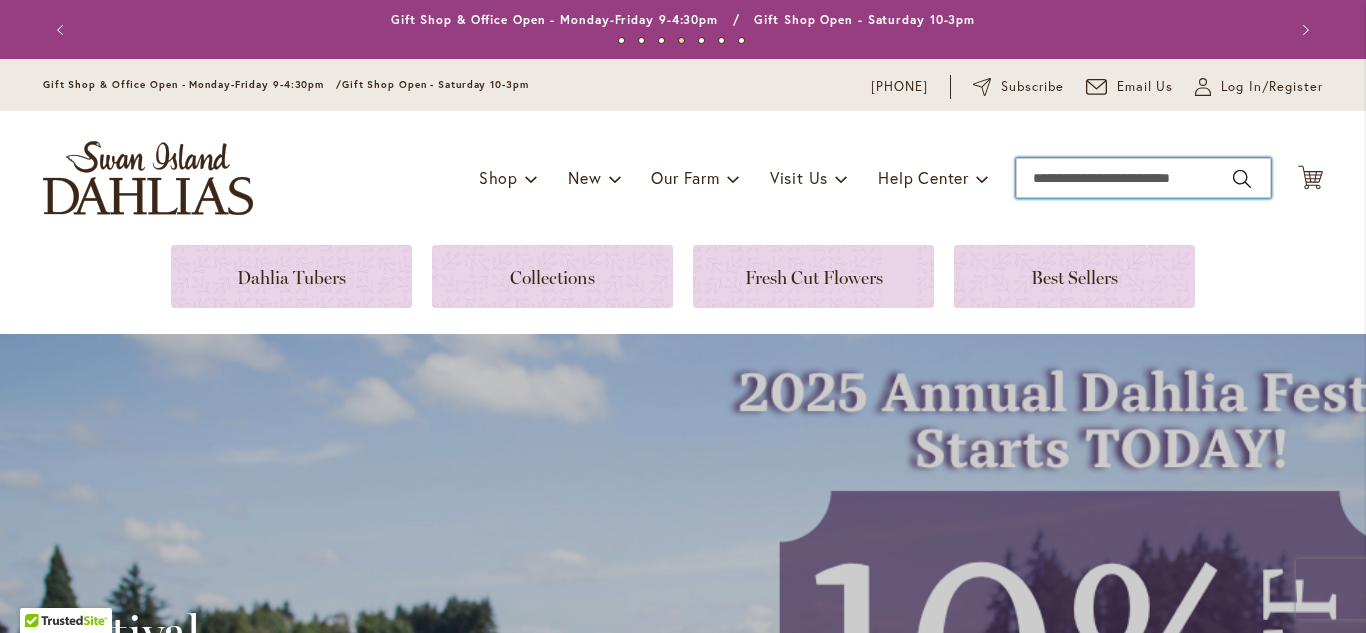 click on "Search" at bounding box center (1143, 178) 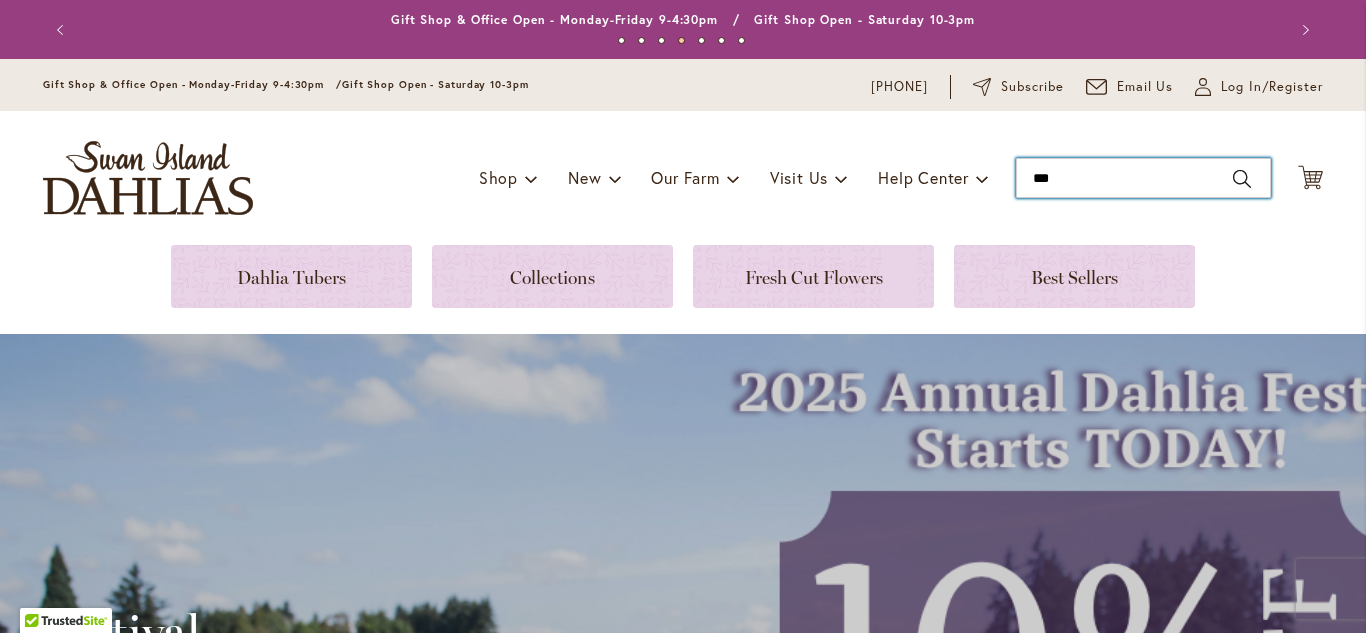 type on "****" 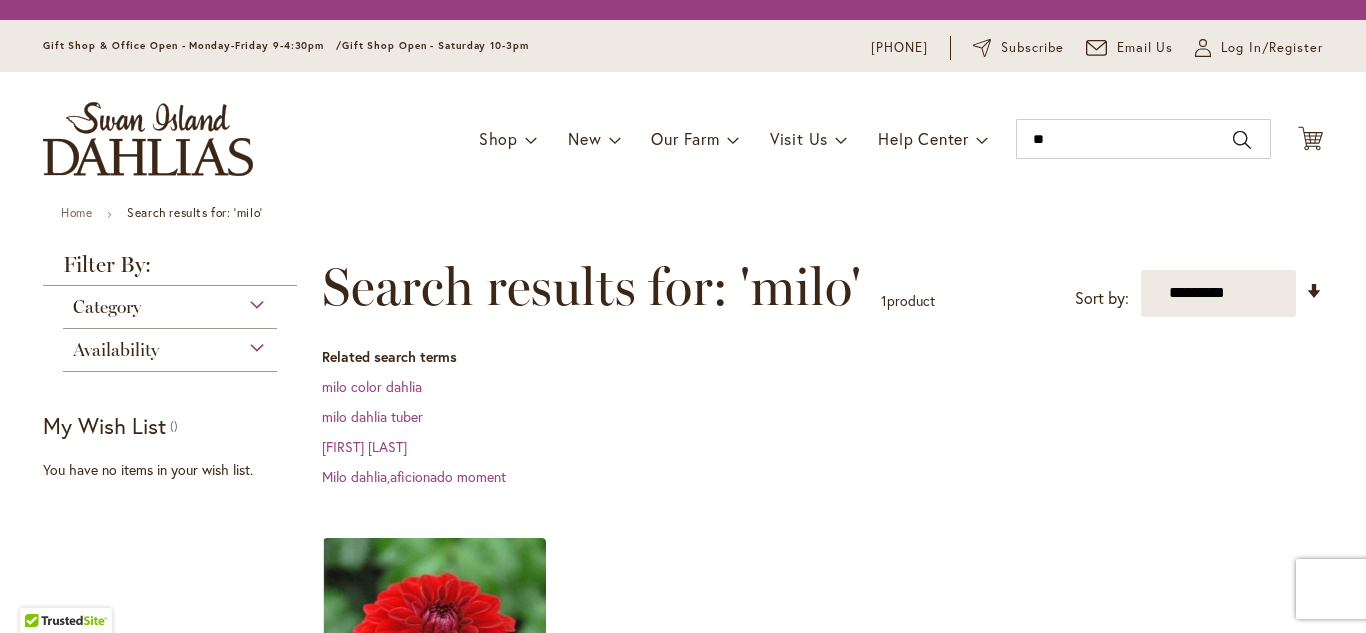 scroll, scrollTop: 0, scrollLeft: 0, axis: both 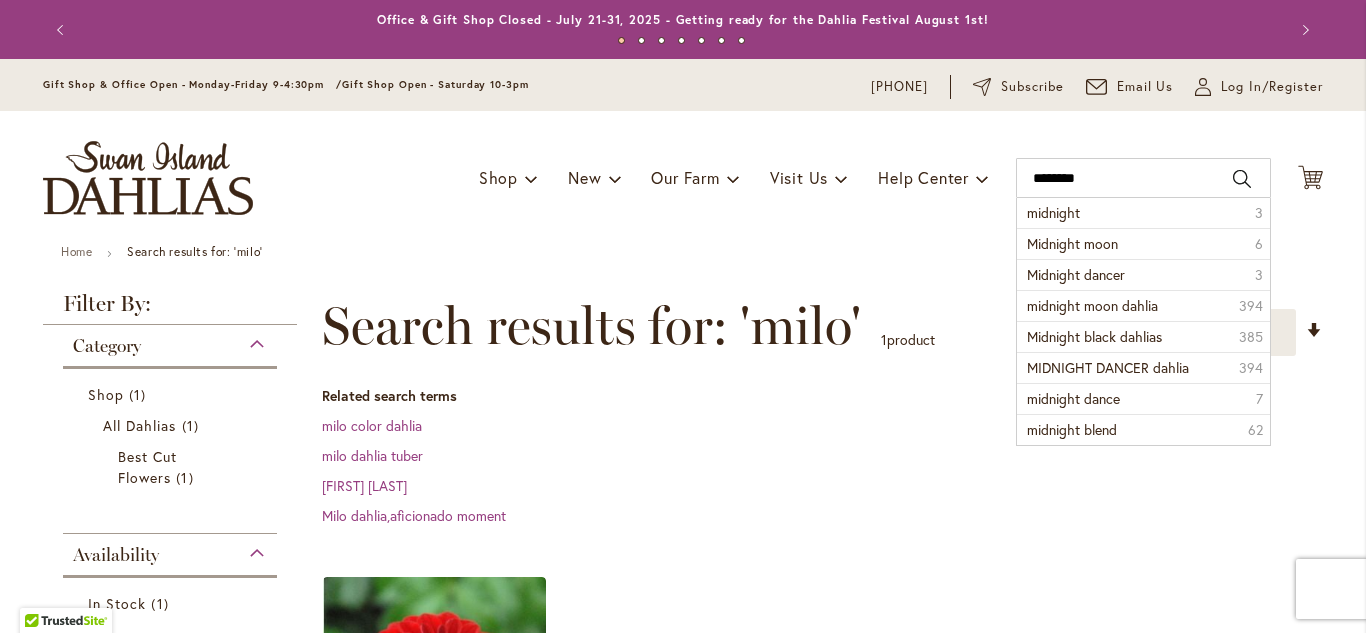 type on "********" 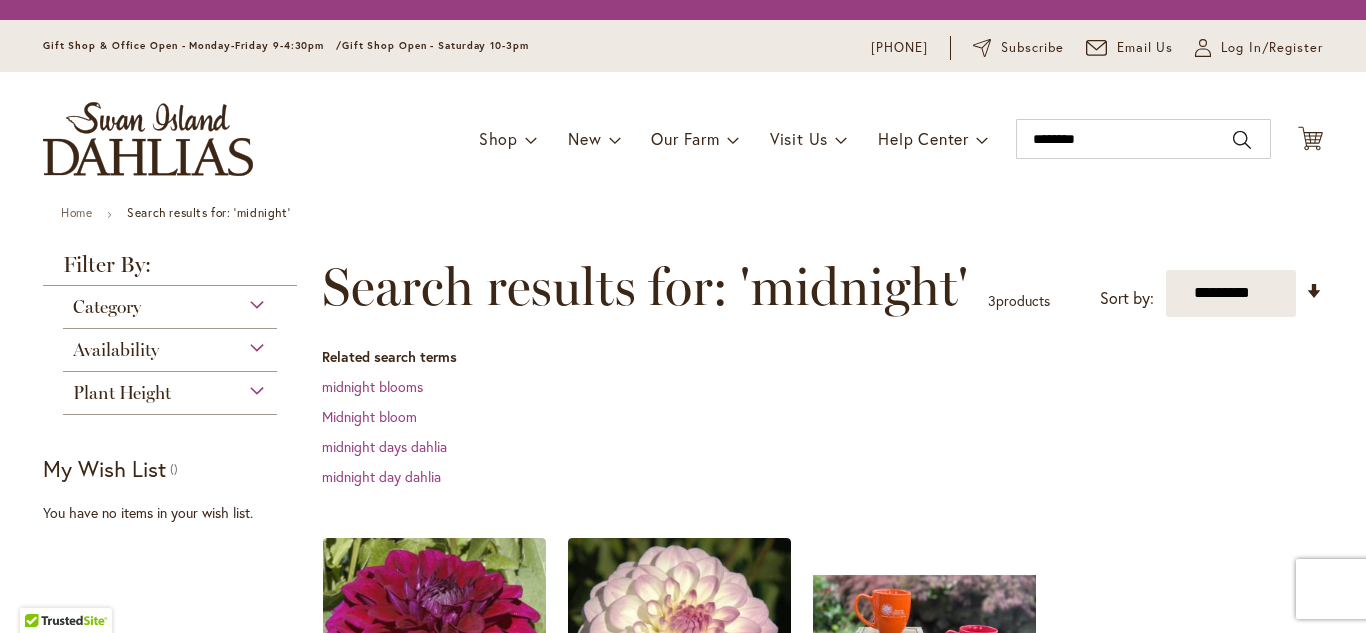 scroll, scrollTop: 0, scrollLeft: 0, axis: both 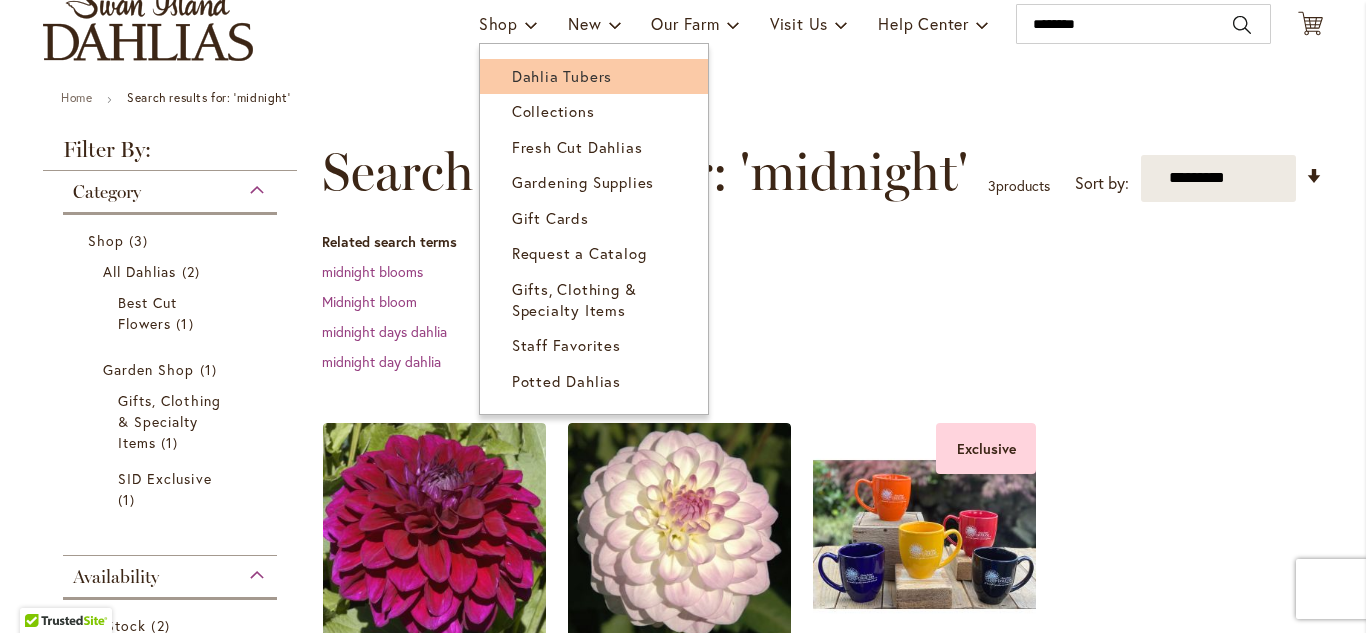 click on "Dahlia Tubers" at bounding box center [562, 76] 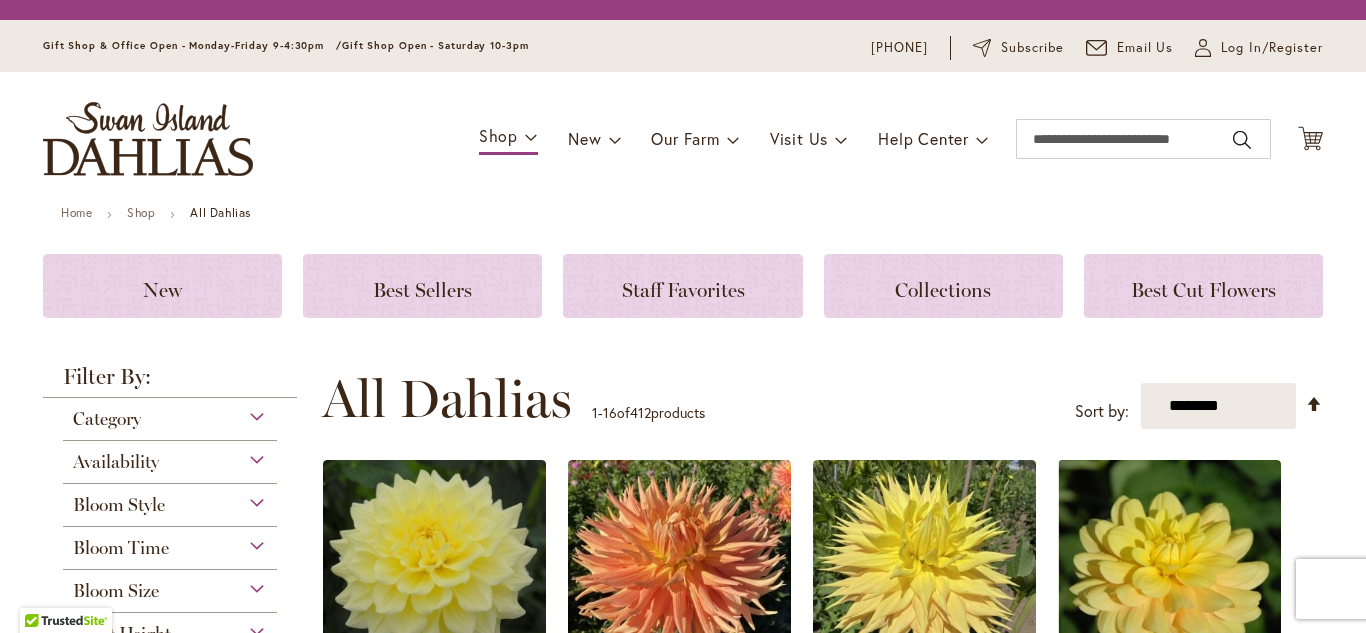 scroll, scrollTop: 0, scrollLeft: 0, axis: both 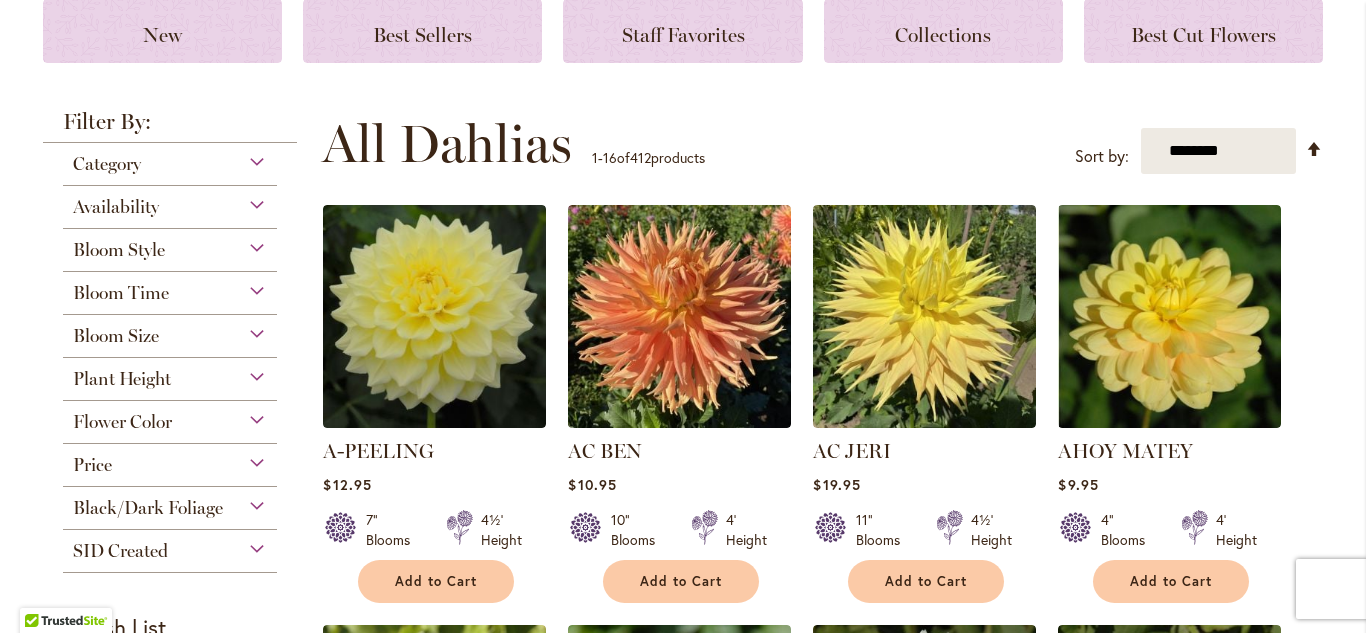 click on "Flower Color" at bounding box center (122, 422) 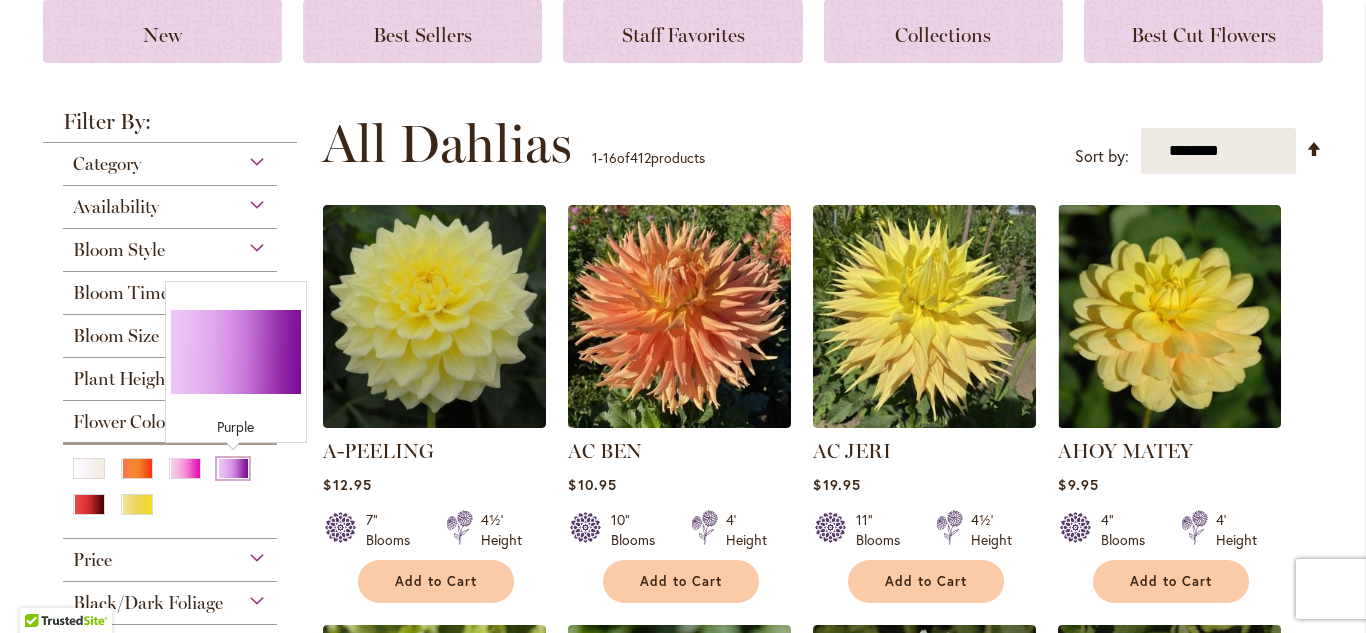 click at bounding box center (233, 468) 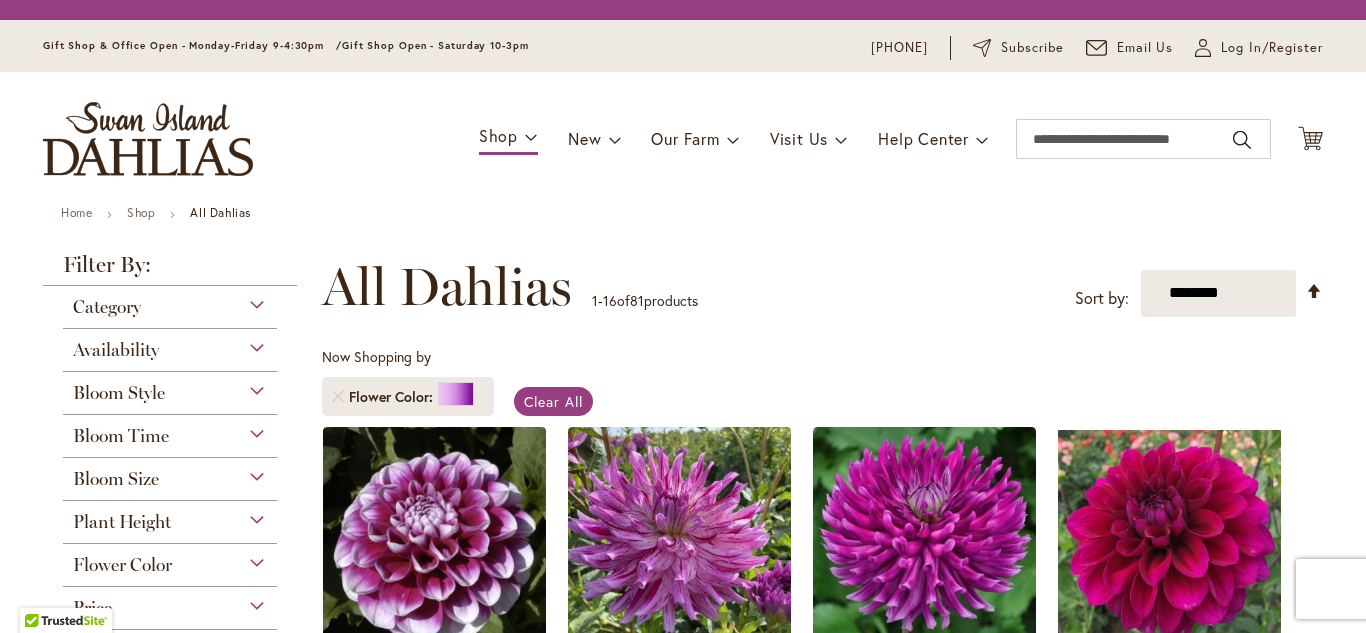 scroll, scrollTop: 0, scrollLeft: 0, axis: both 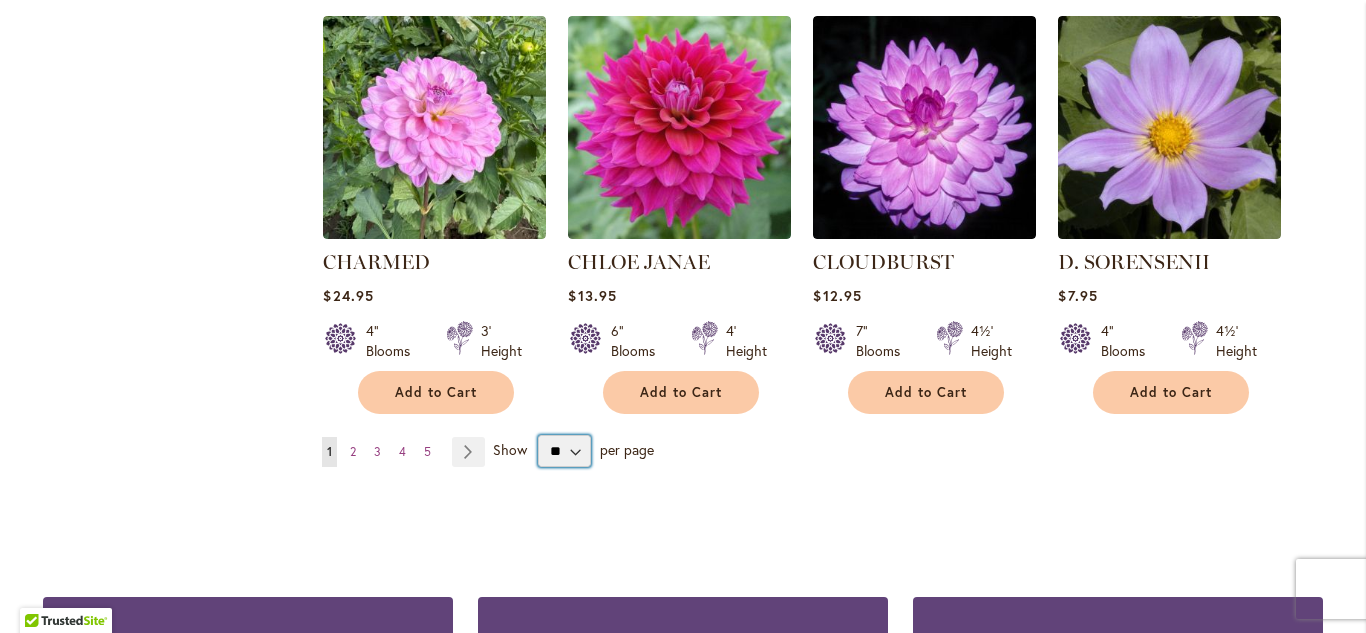 click on "**
**
**
**" at bounding box center (564, 451) 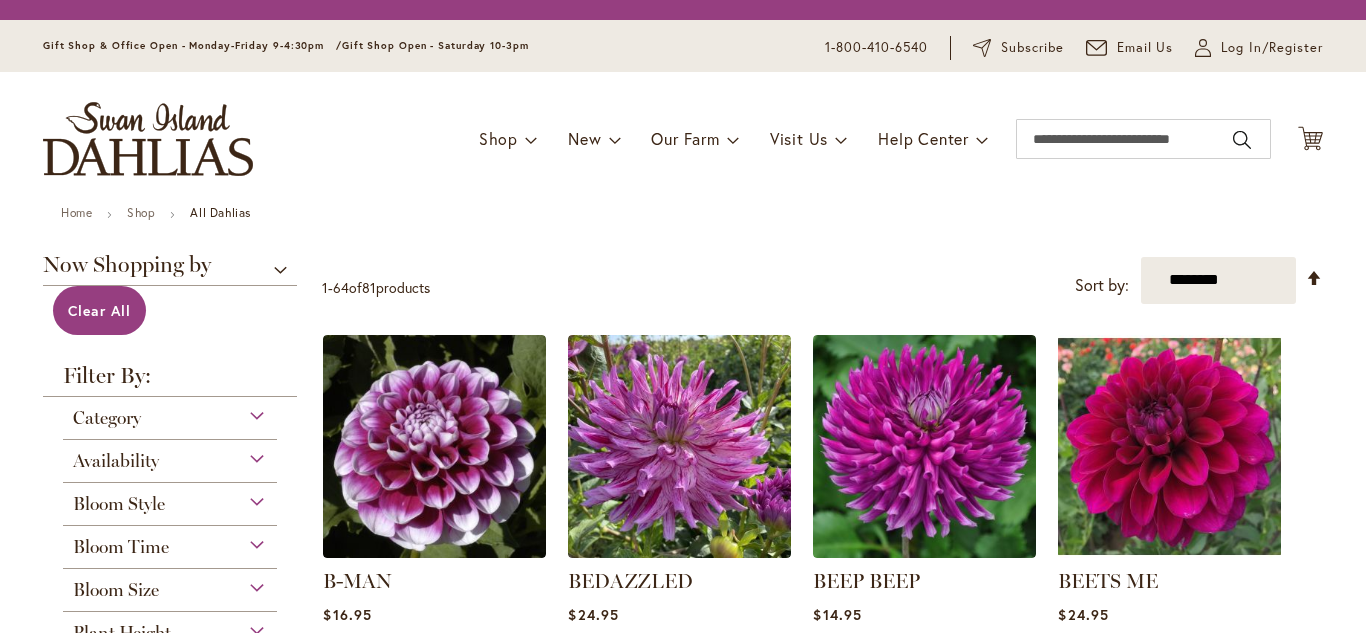 scroll, scrollTop: 0, scrollLeft: 0, axis: both 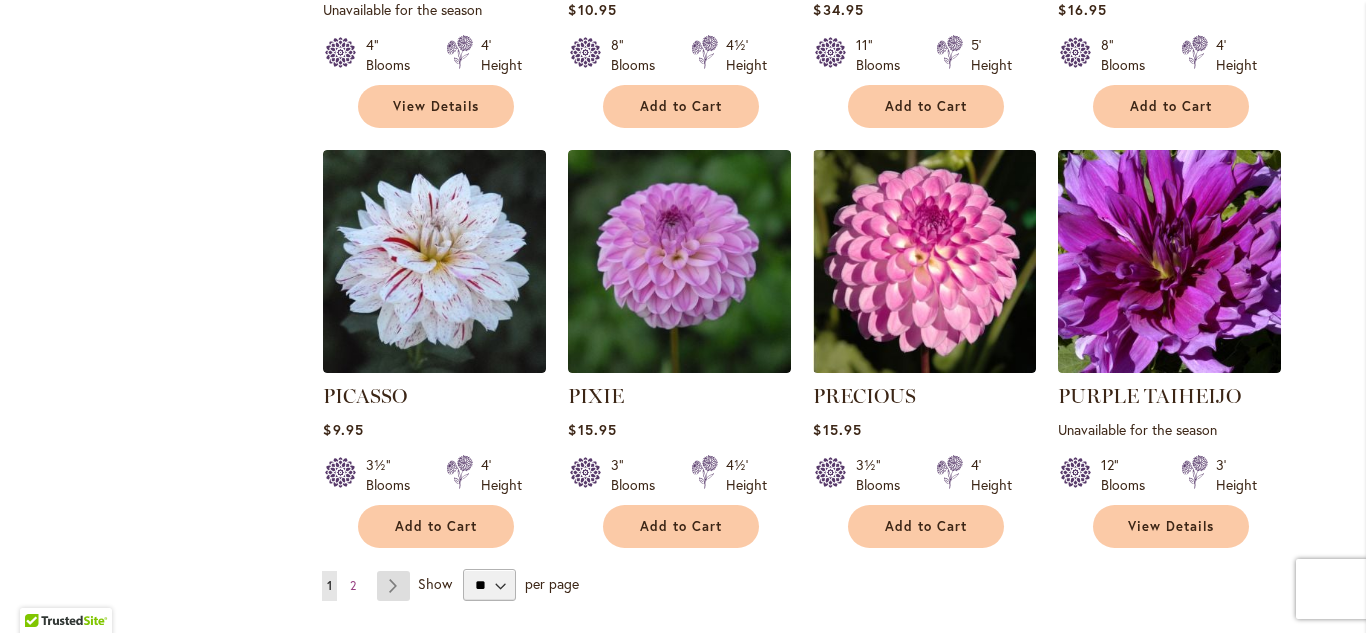 click on "Page
Next" at bounding box center [393, 586] 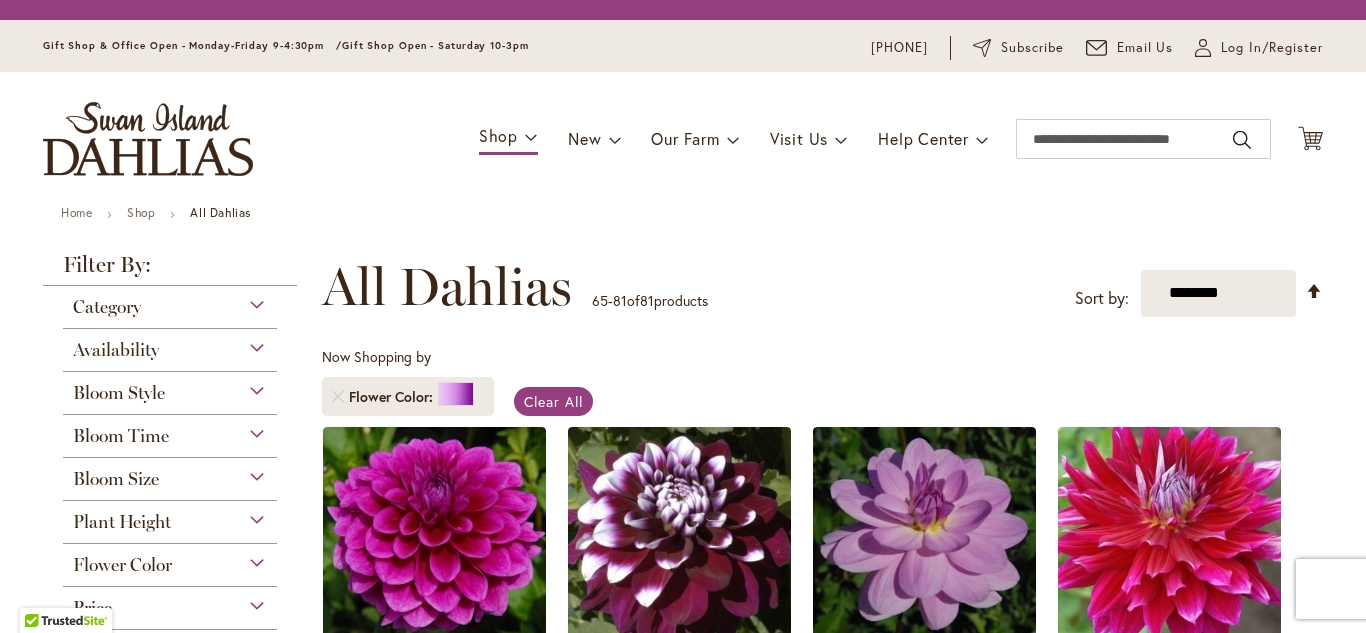 scroll, scrollTop: 0, scrollLeft: 0, axis: both 